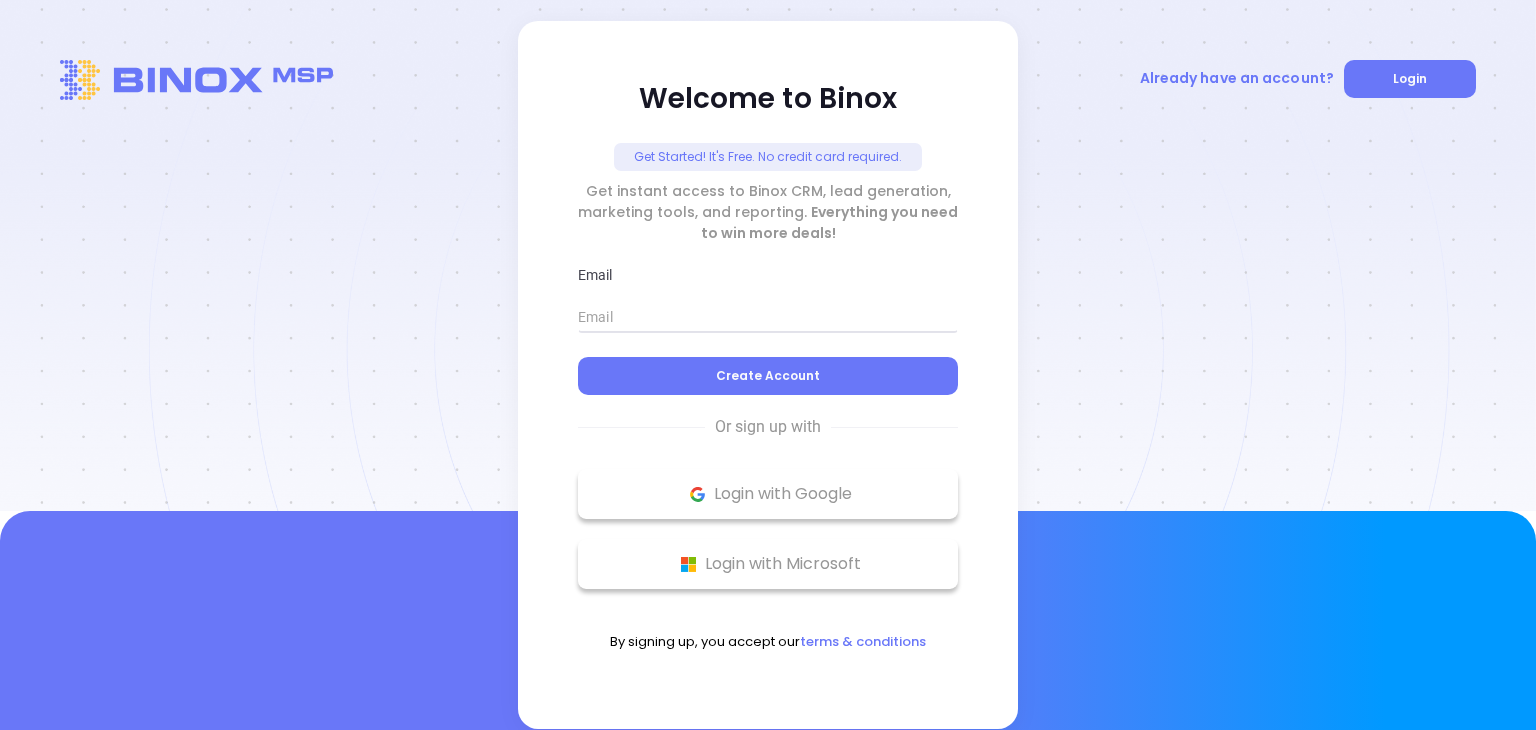 scroll, scrollTop: 0, scrollLeft: 0, axis: both 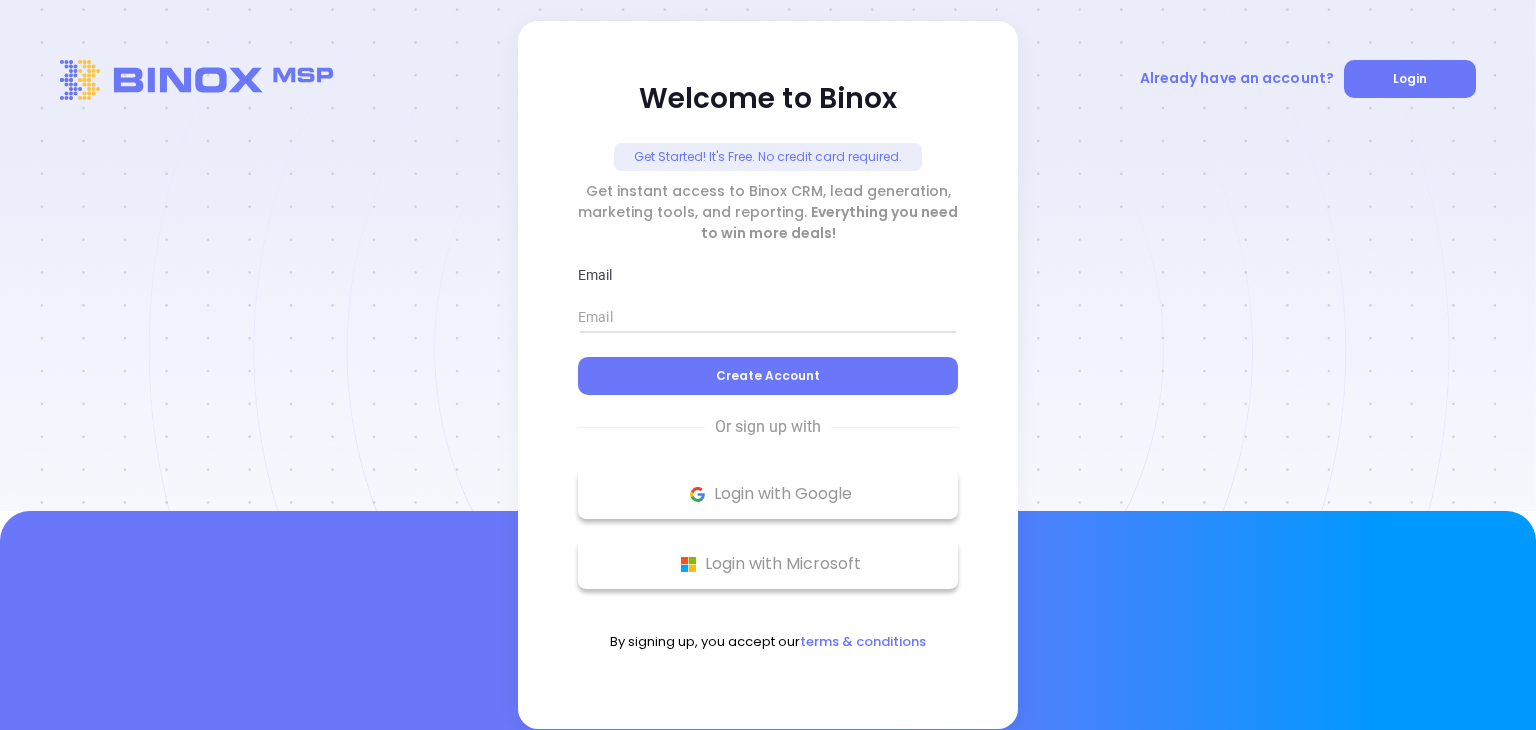 click at bounding box center (768, 317) 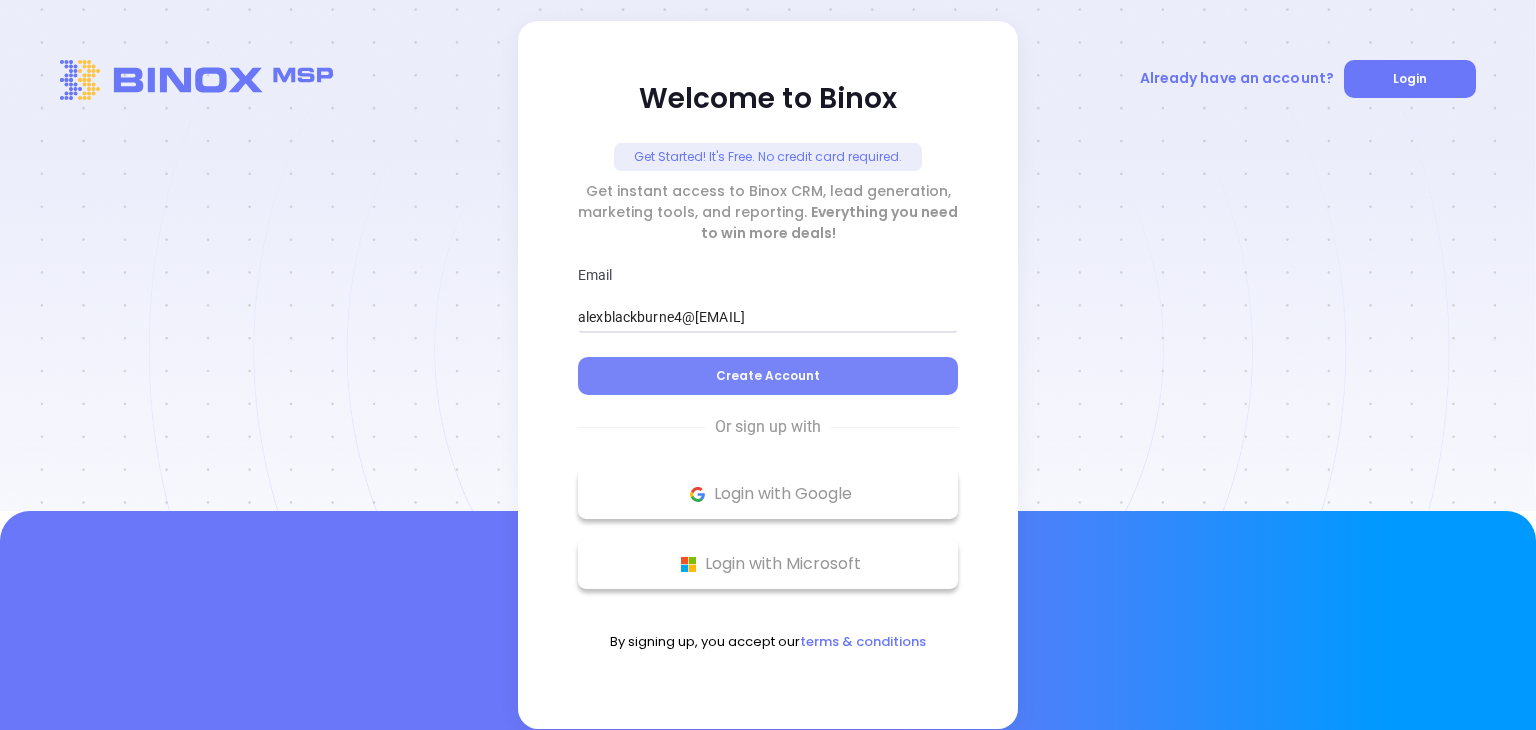 click on "Create Account" at bounding box center (768, 376) 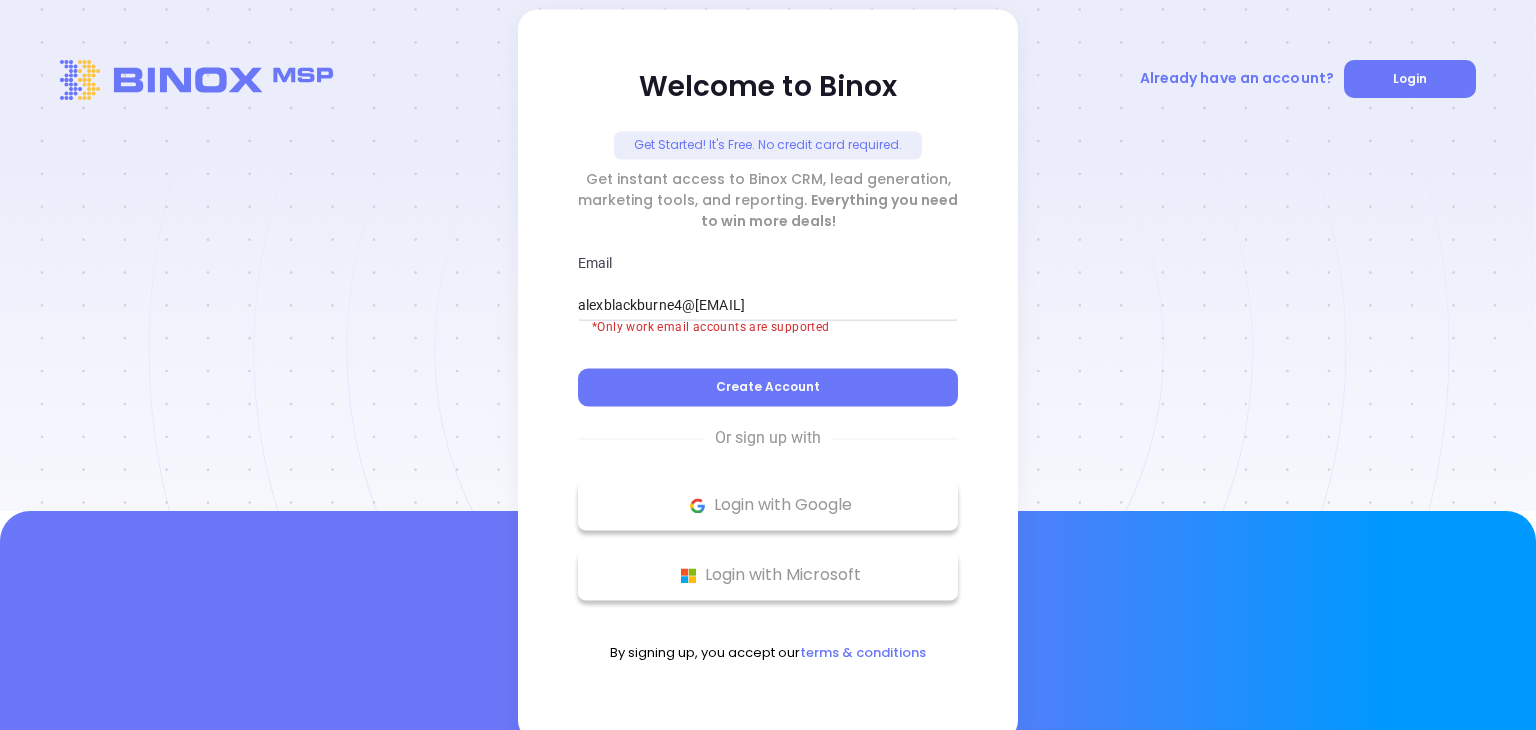 scroll, scrollTop: 10, scrollLeft: 0, axis: vertical 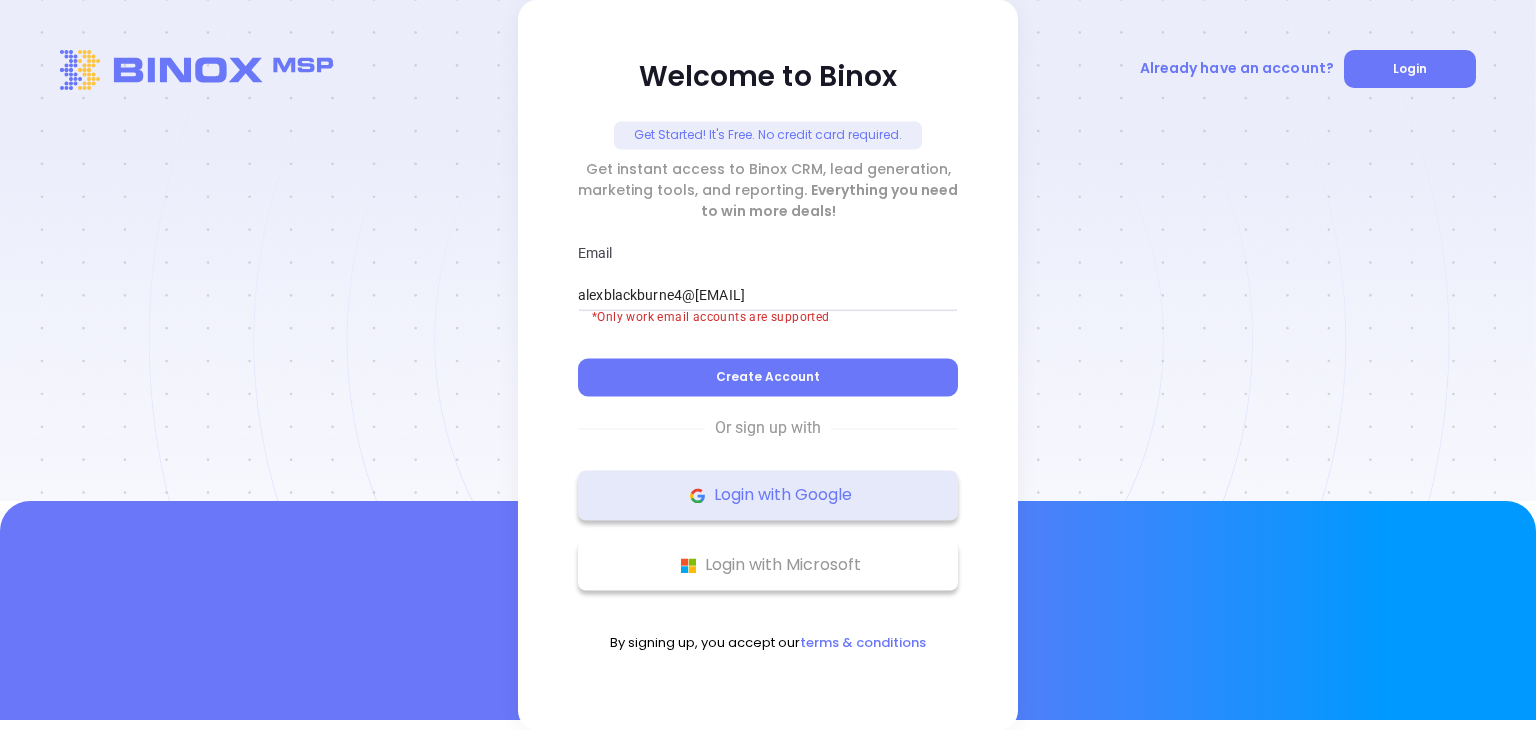 click on "Login with Google" at bounding box center (768, 496) 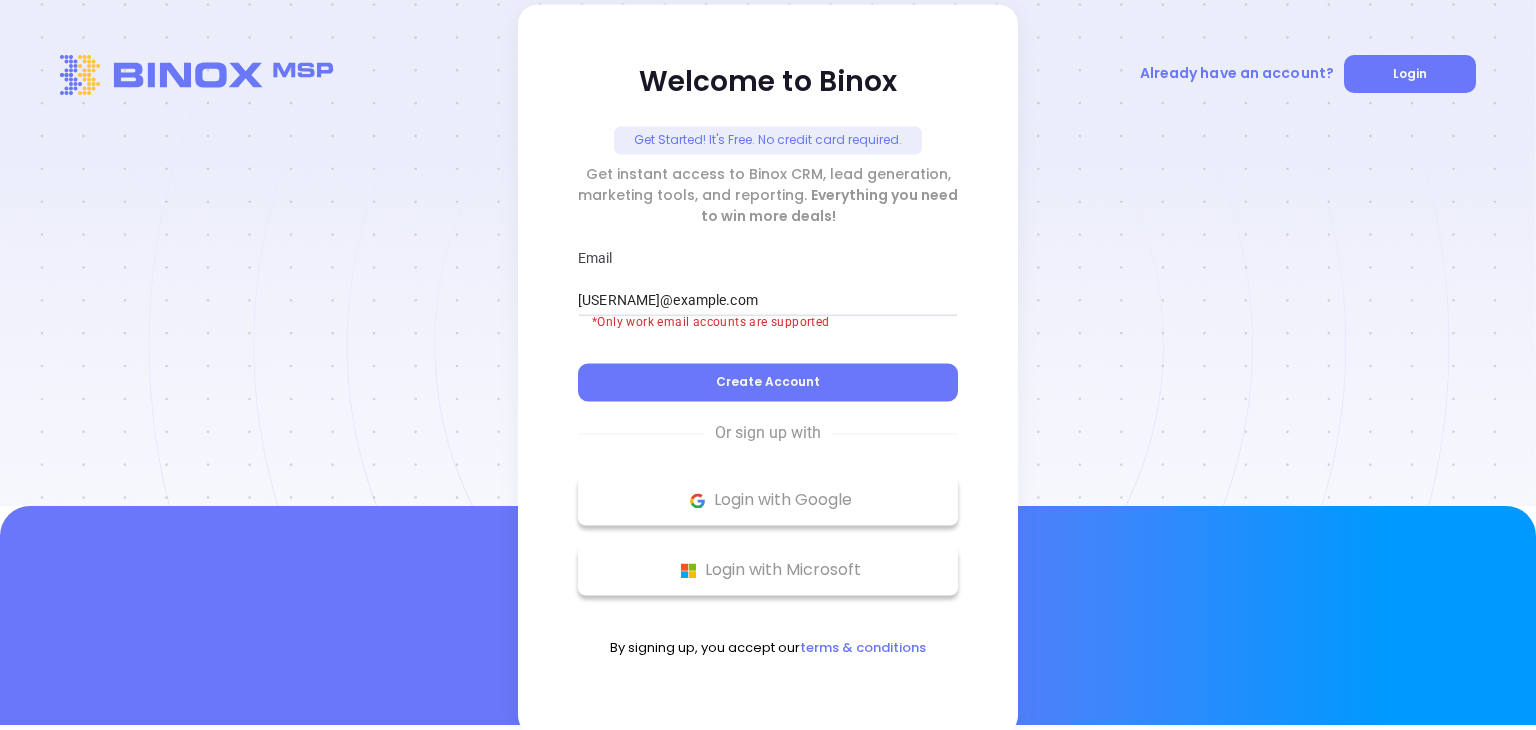 scroll, scrollTop: 10, scrollLeft: 0, axis: vertical 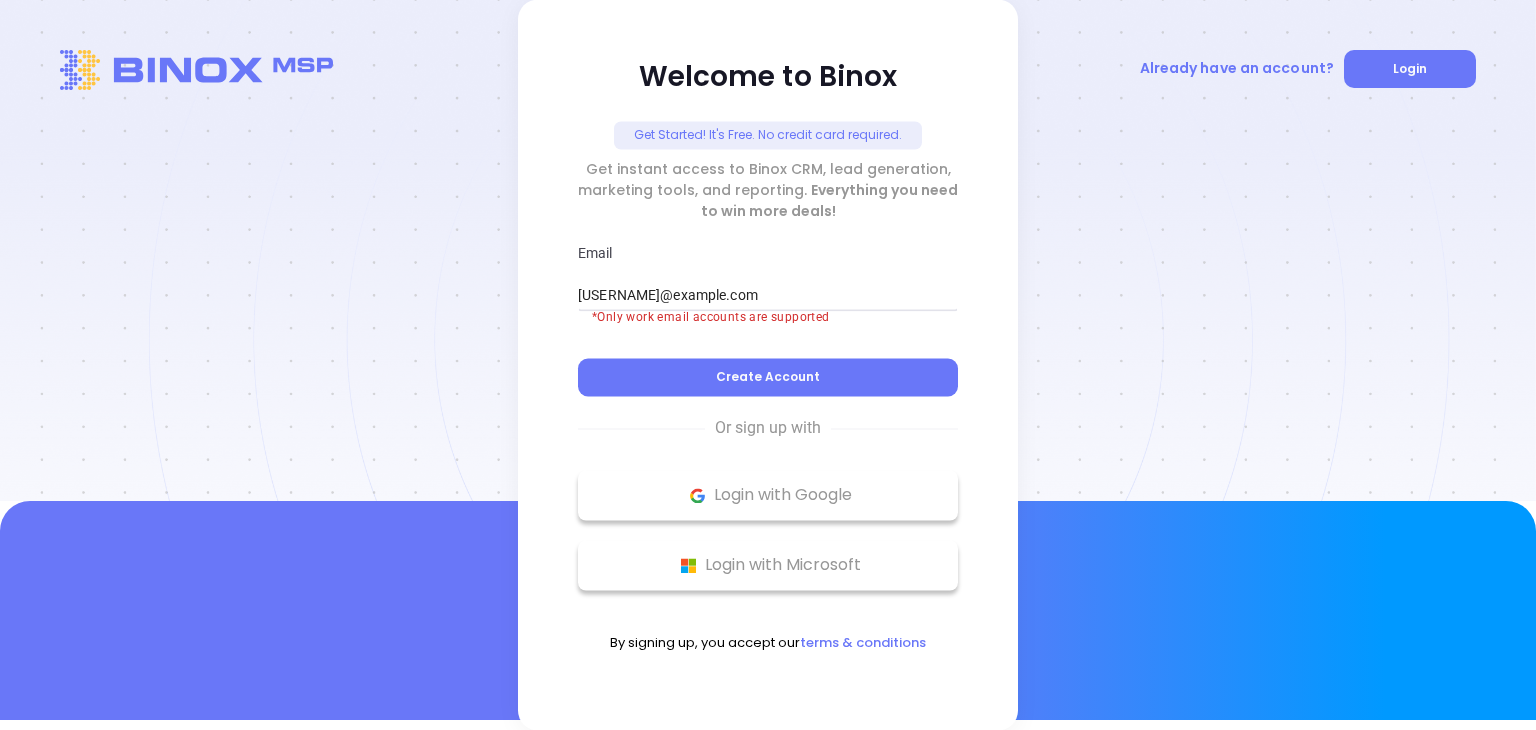 click at bounding box center (196, 70) 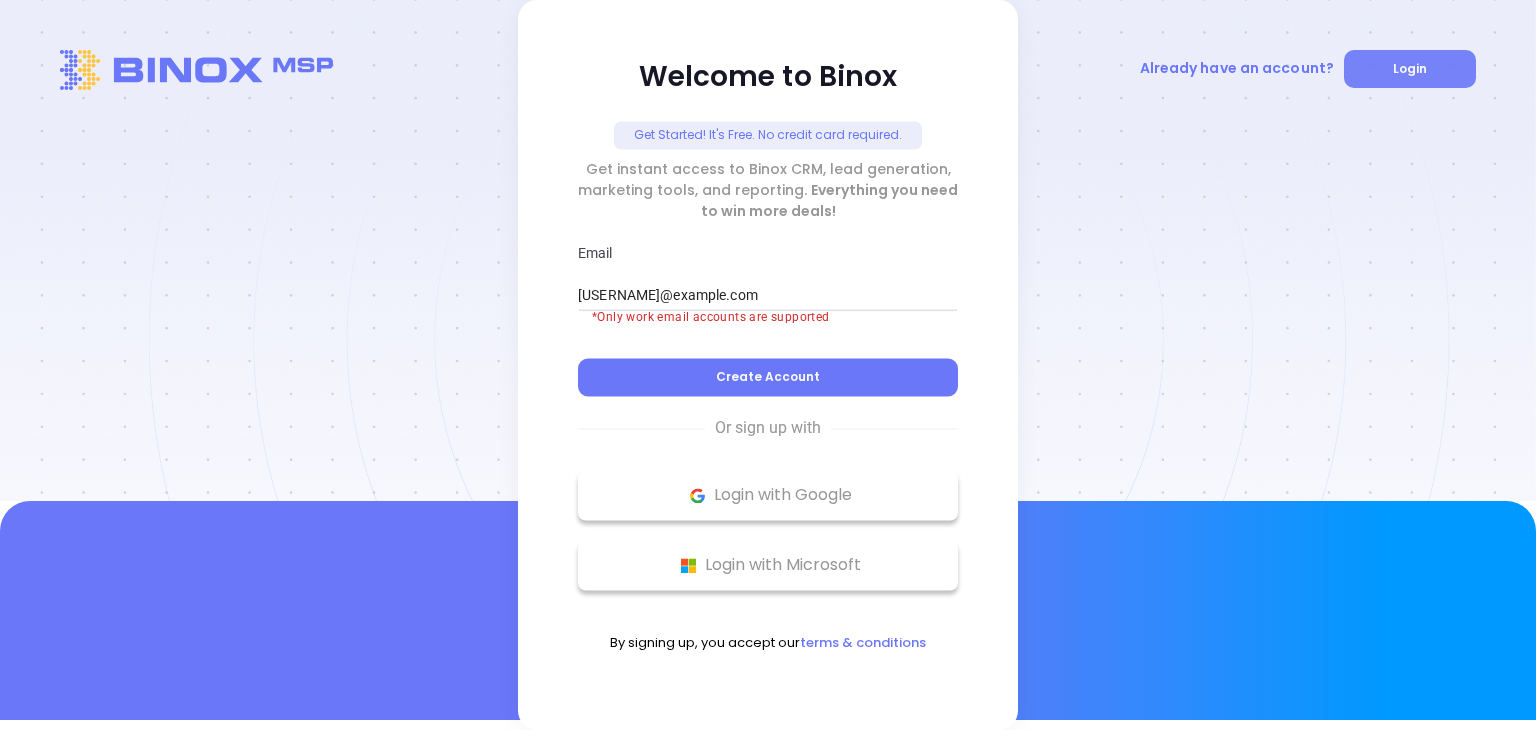 click on "Login" at bounding box center (1410, 69) 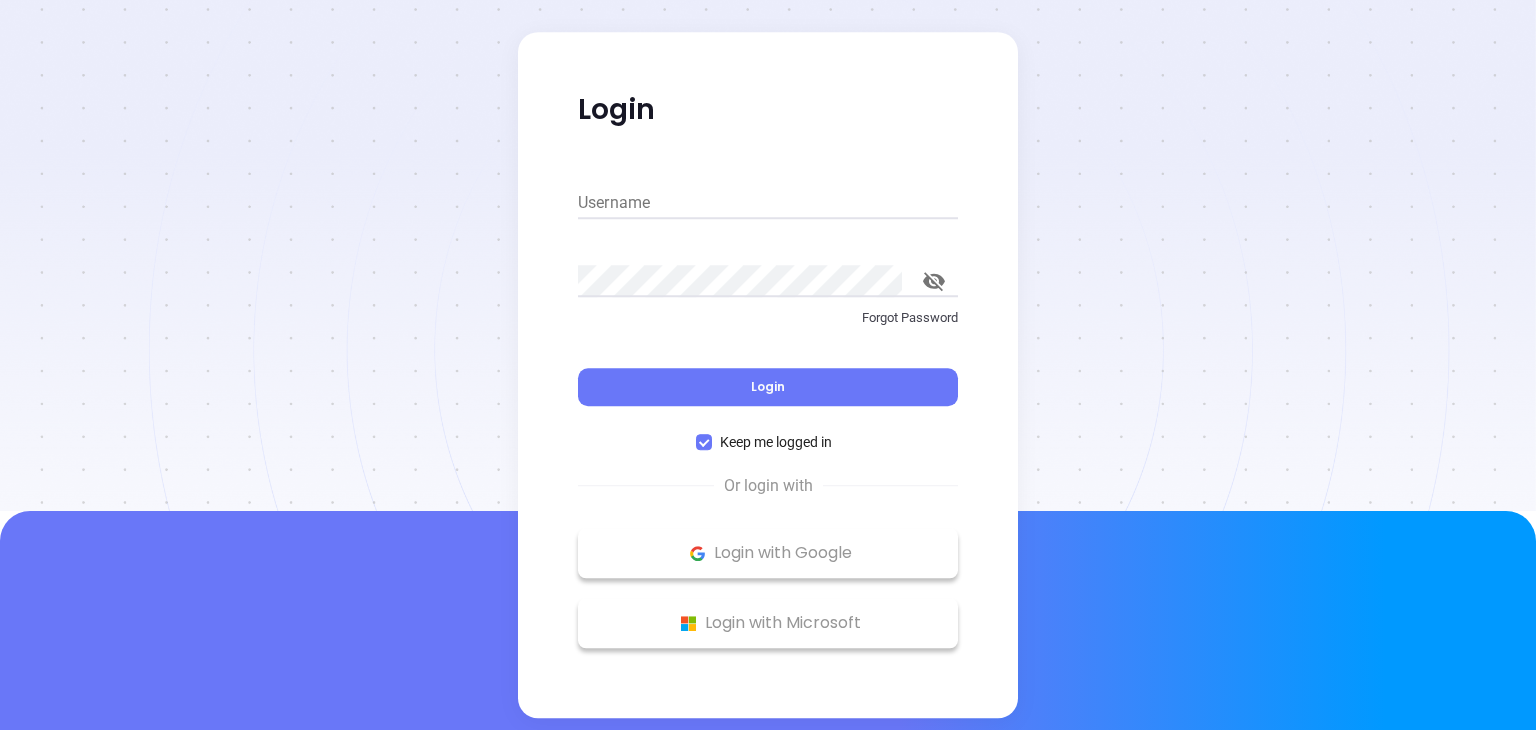 scroll, scrollTop: 0, scrollLeft: 0, axis: both 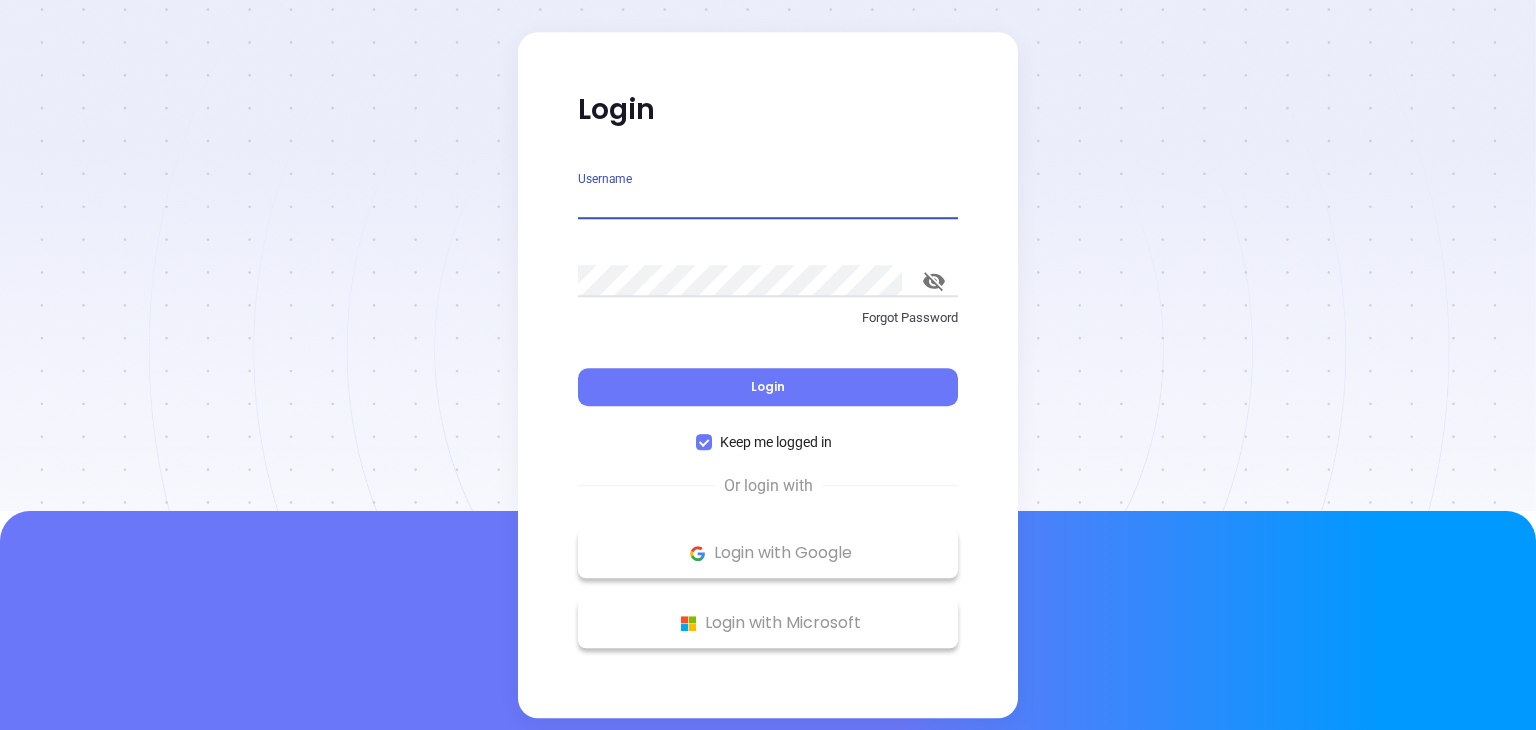click on "Username" at bounding box center (768, 203) 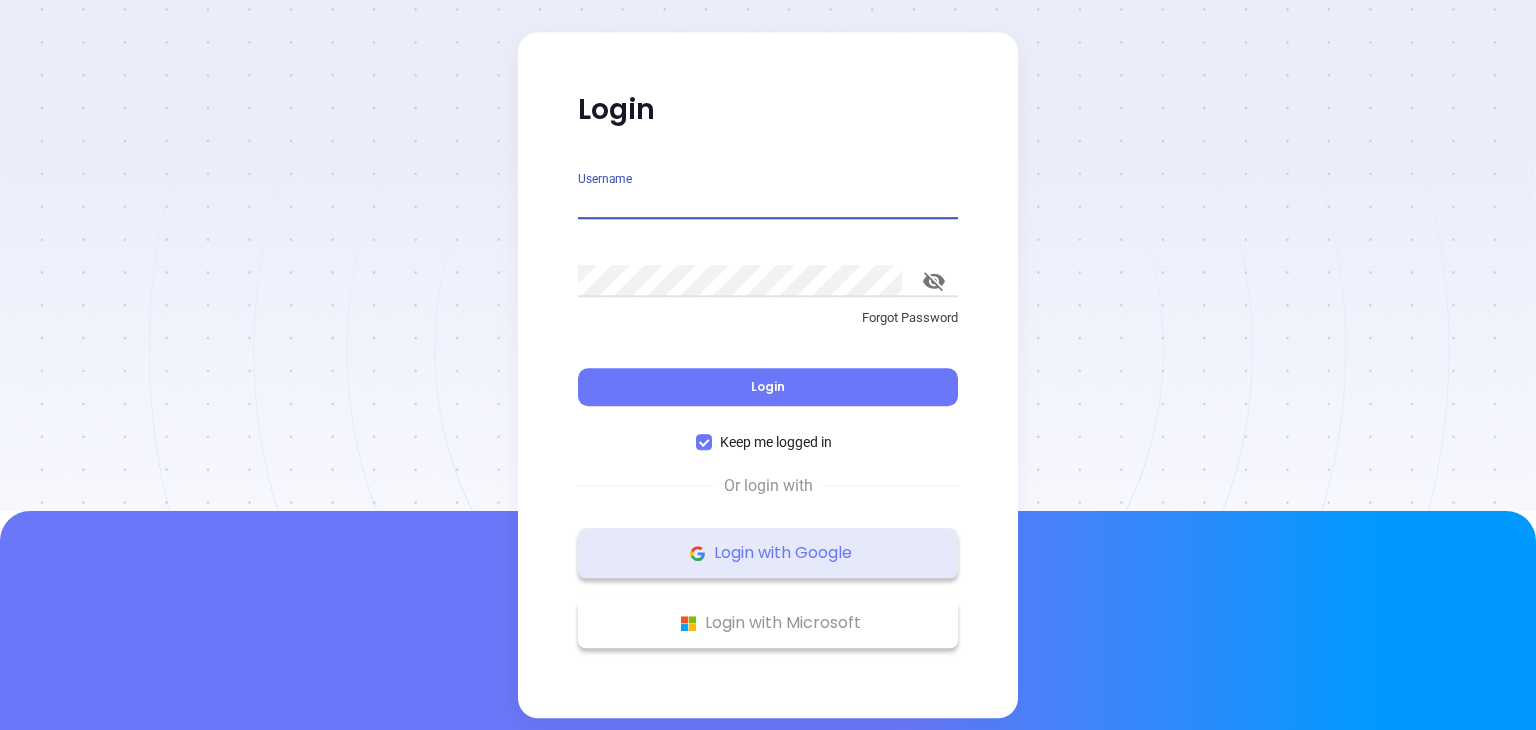 click on "Login with Google" at bounding box center (768, 553) 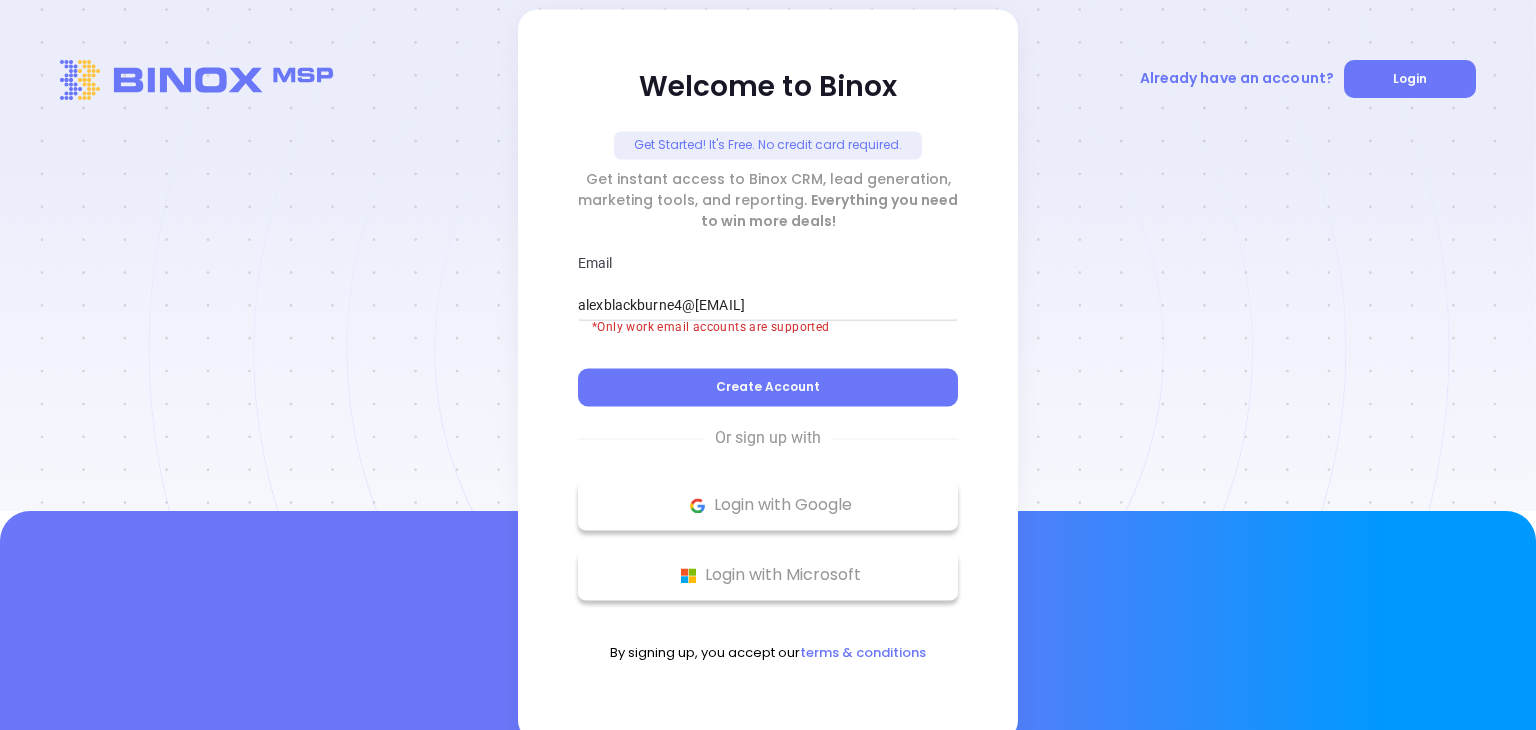 scroll, scrollTop: 0, scrollLeft: 0, axis: both 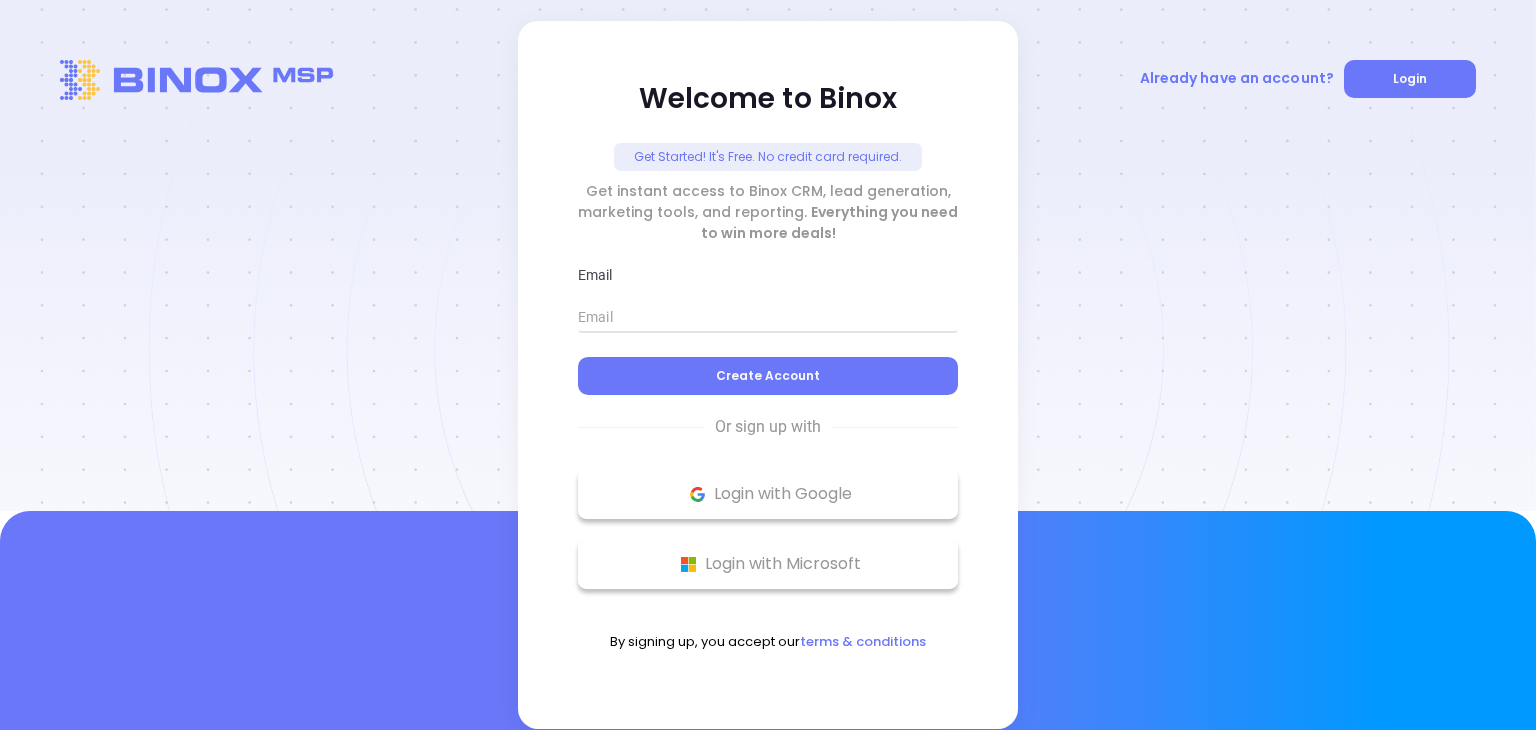 click on "Email ​" at bounding box center [768, 295] 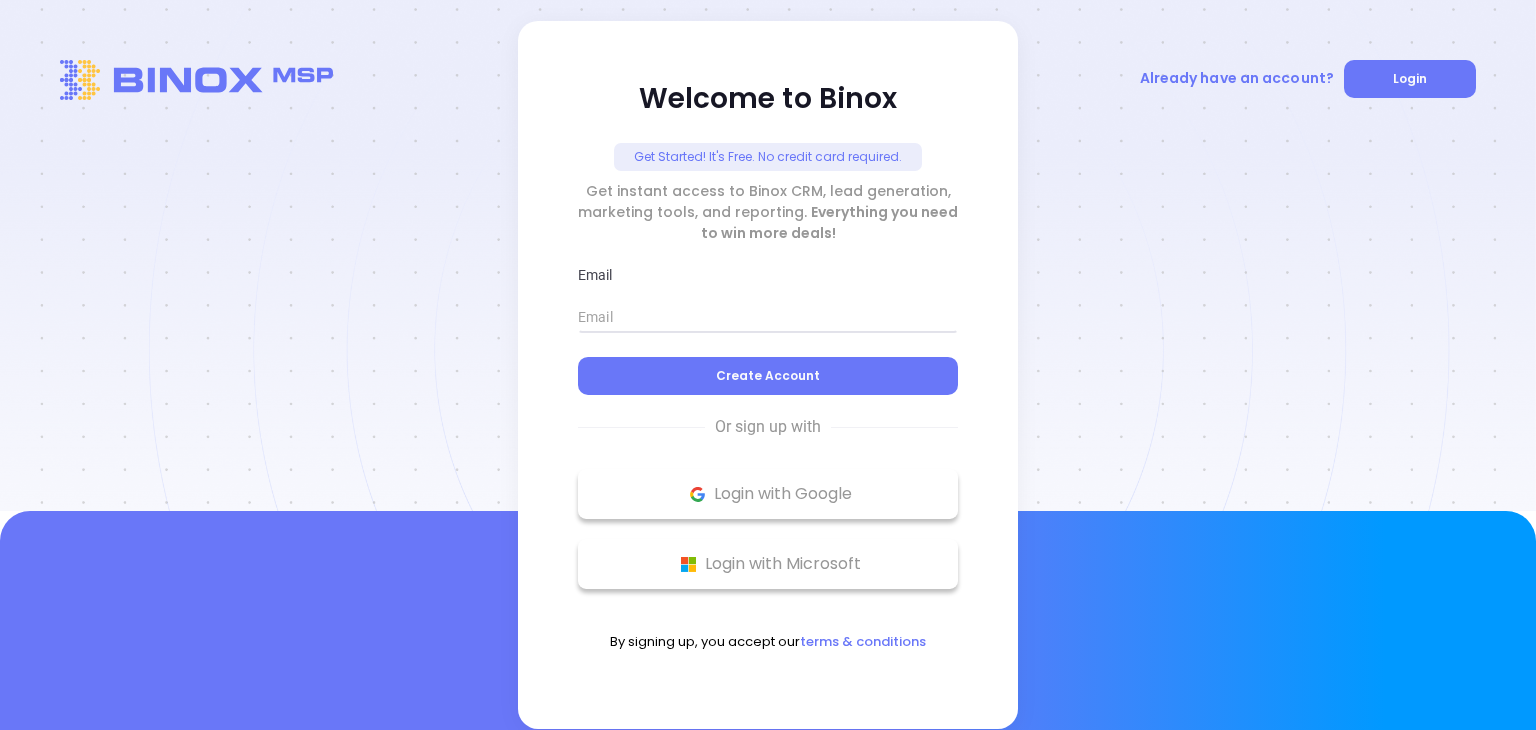 type on "[USERNAME]@example.com" 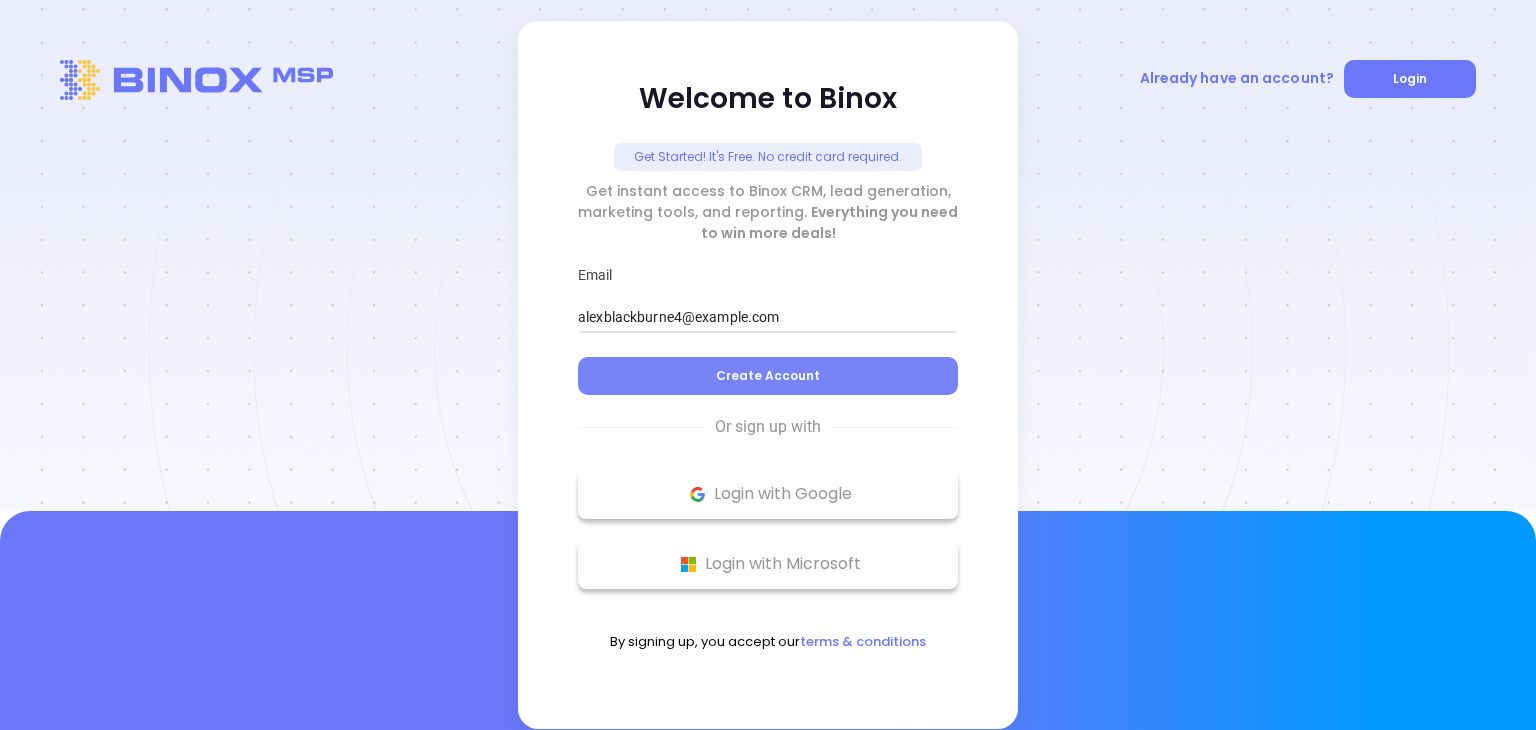 click on "Create Account" at bounding box center (768, 376) 